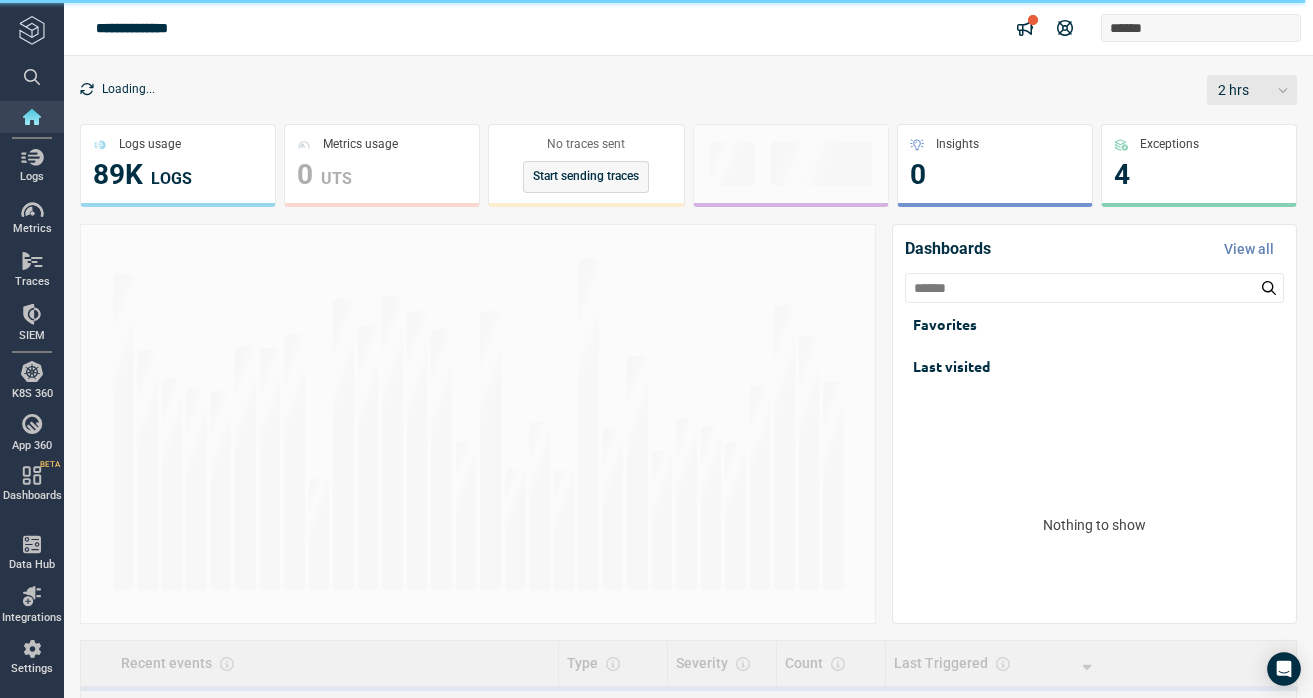 scroll, scrollTop: 0, scrollLeft: 0, axis: both 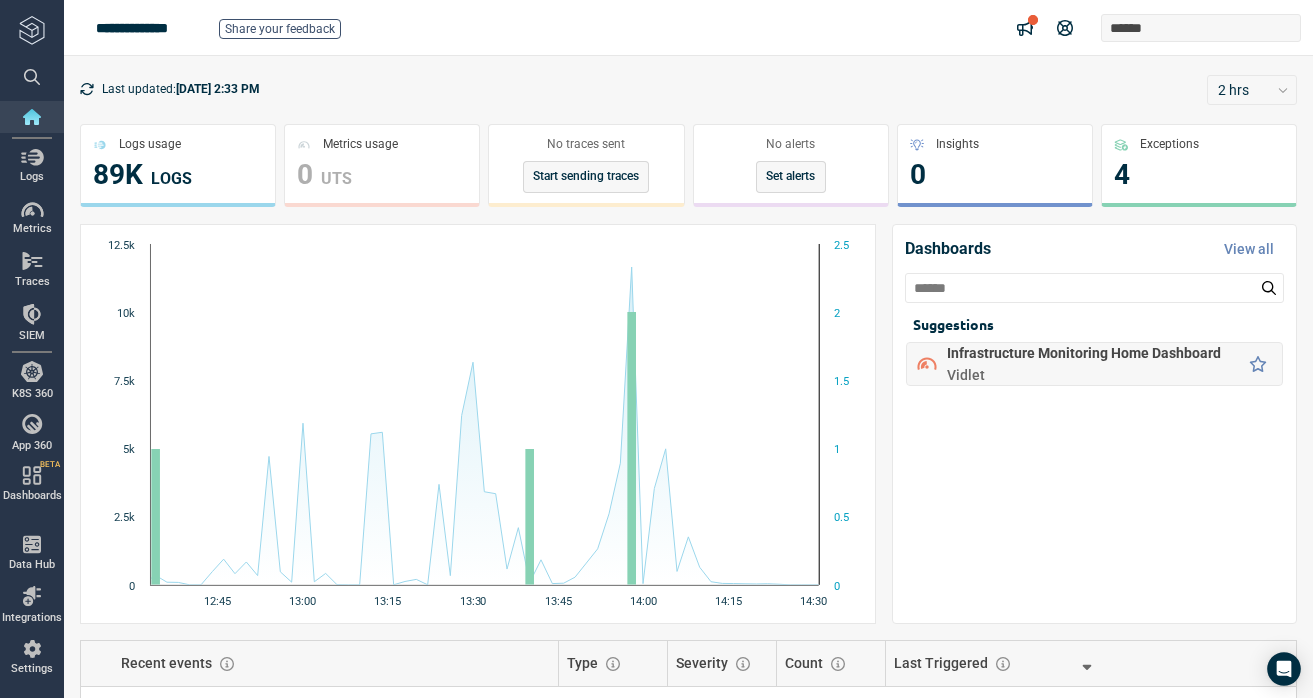 click on "Infrastructure Monitoring Home Dashboard" at bounding box center [1084, 353] 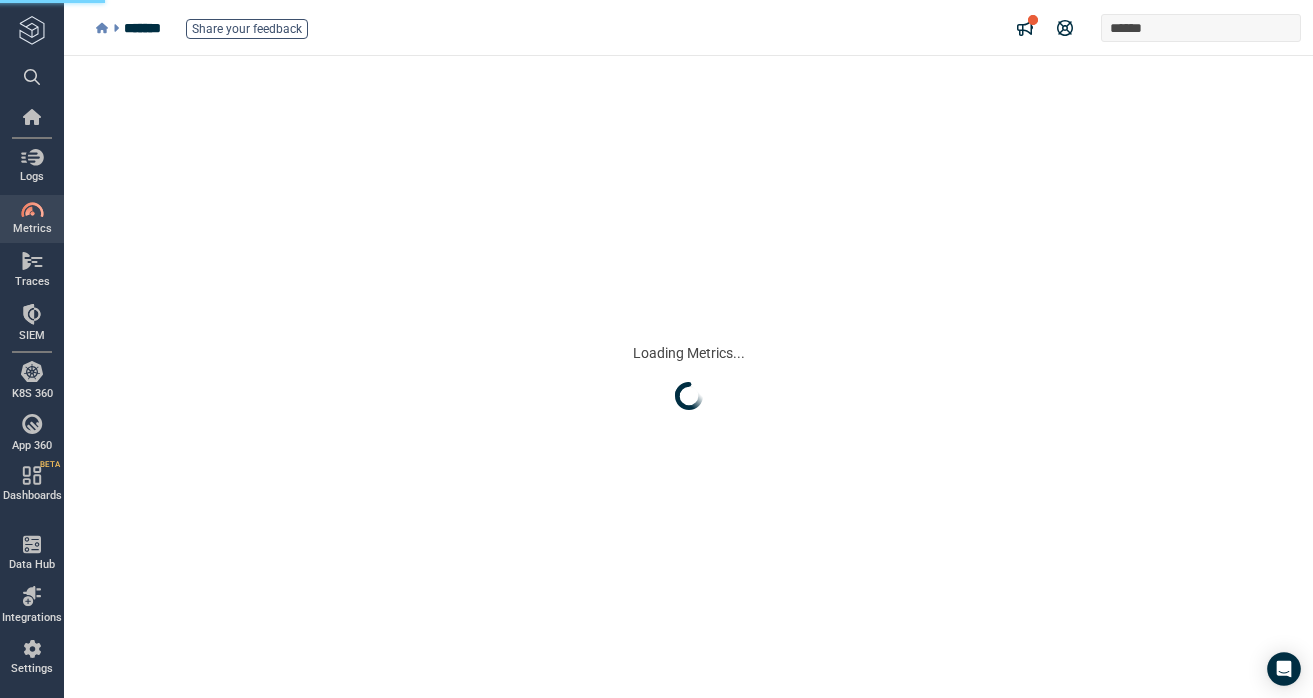 scroll, scrollTop: 0, scrollLeft: 0, axis: both 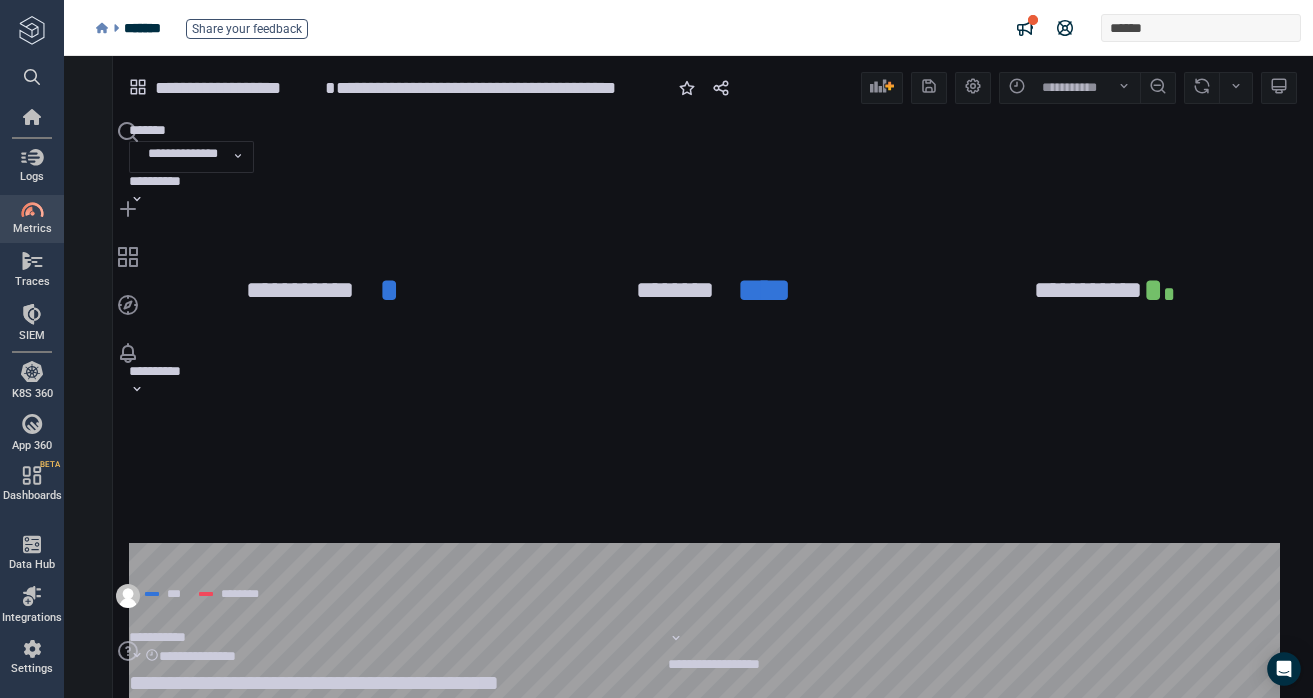 click on "**********" at bounding box center [161, 371] 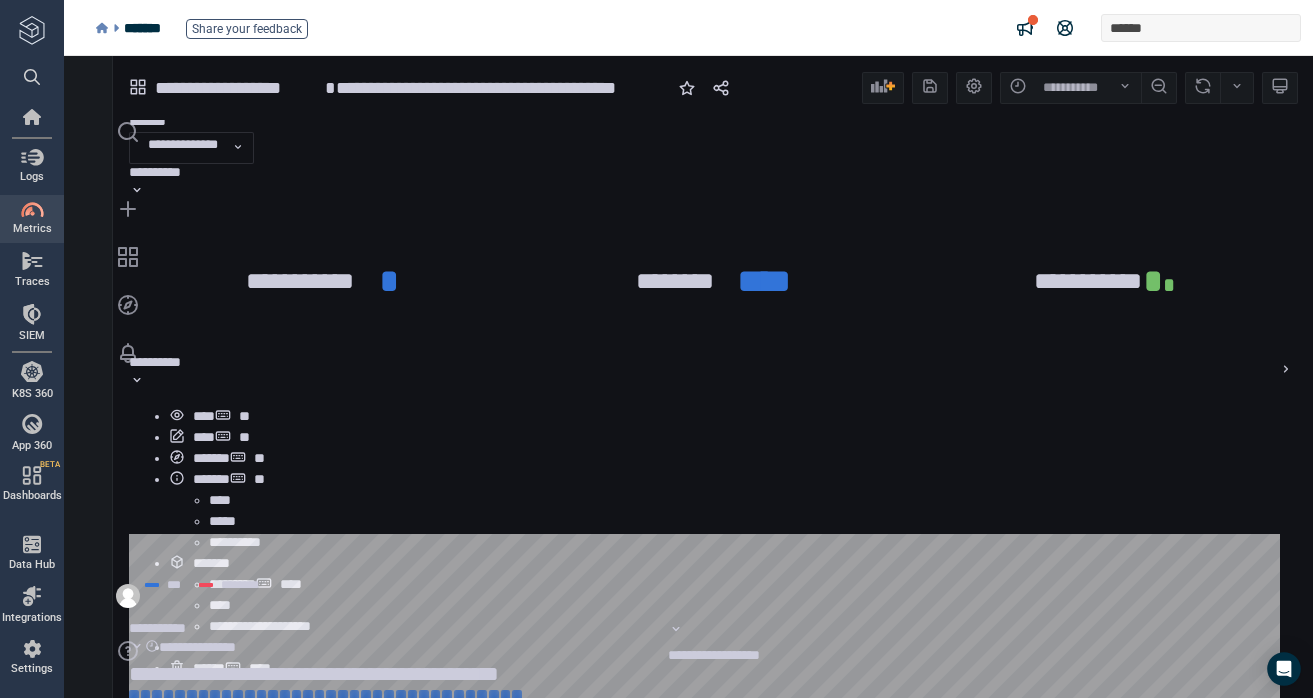 scroll, scrollTop: 10, scrollLeft: 0, axis: vertical 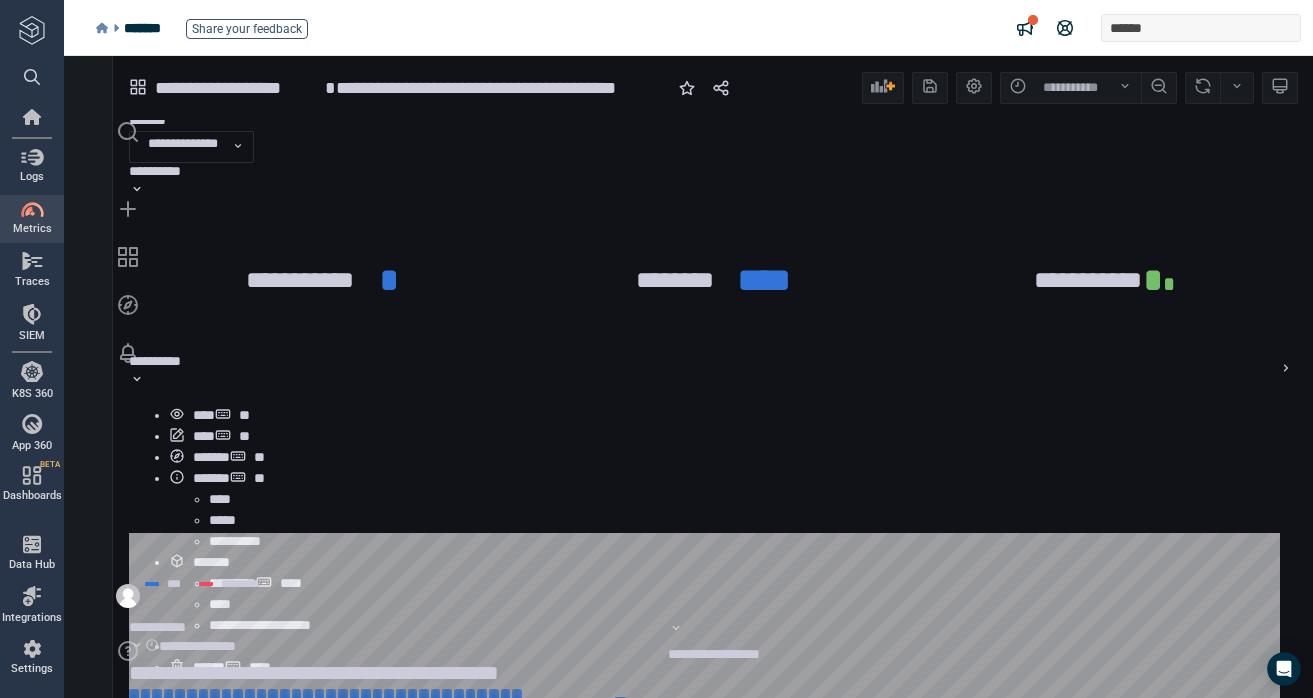 click on "****" at bounding box center [204, 415] 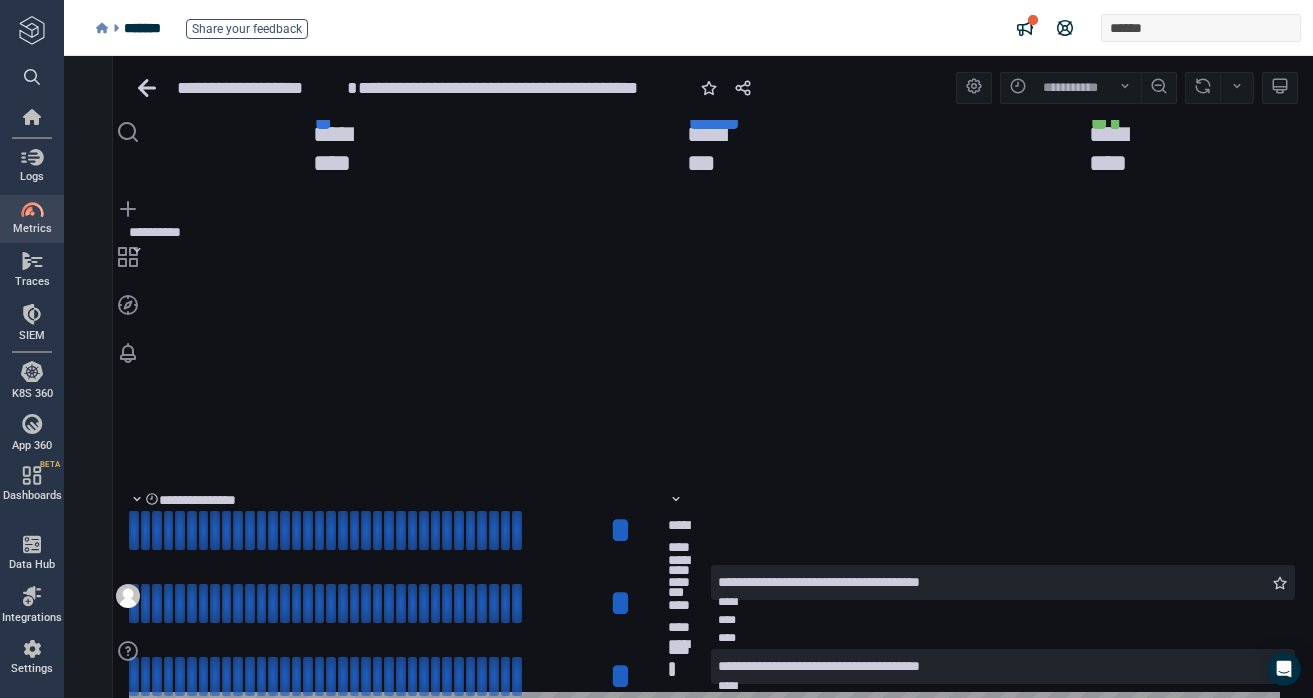 scroll, scrollTop: 140, scrollLeft: 0, axis: vertical 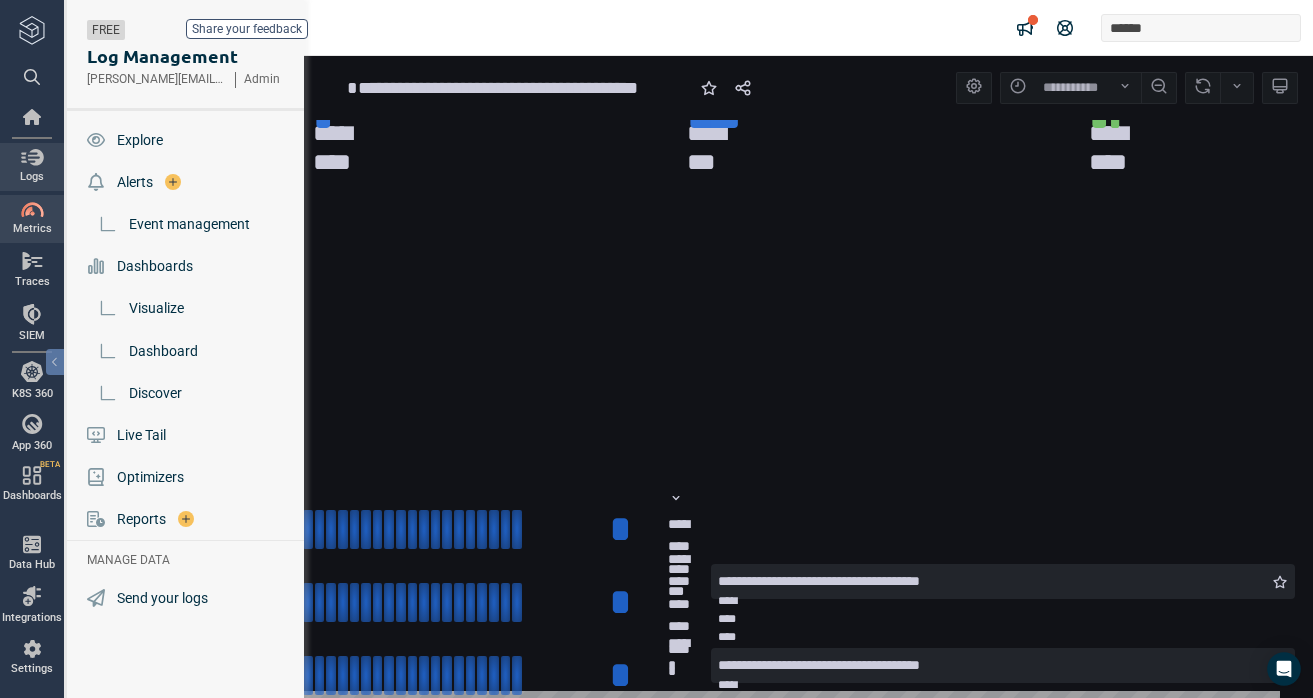 click at bounding box center [32, 157] 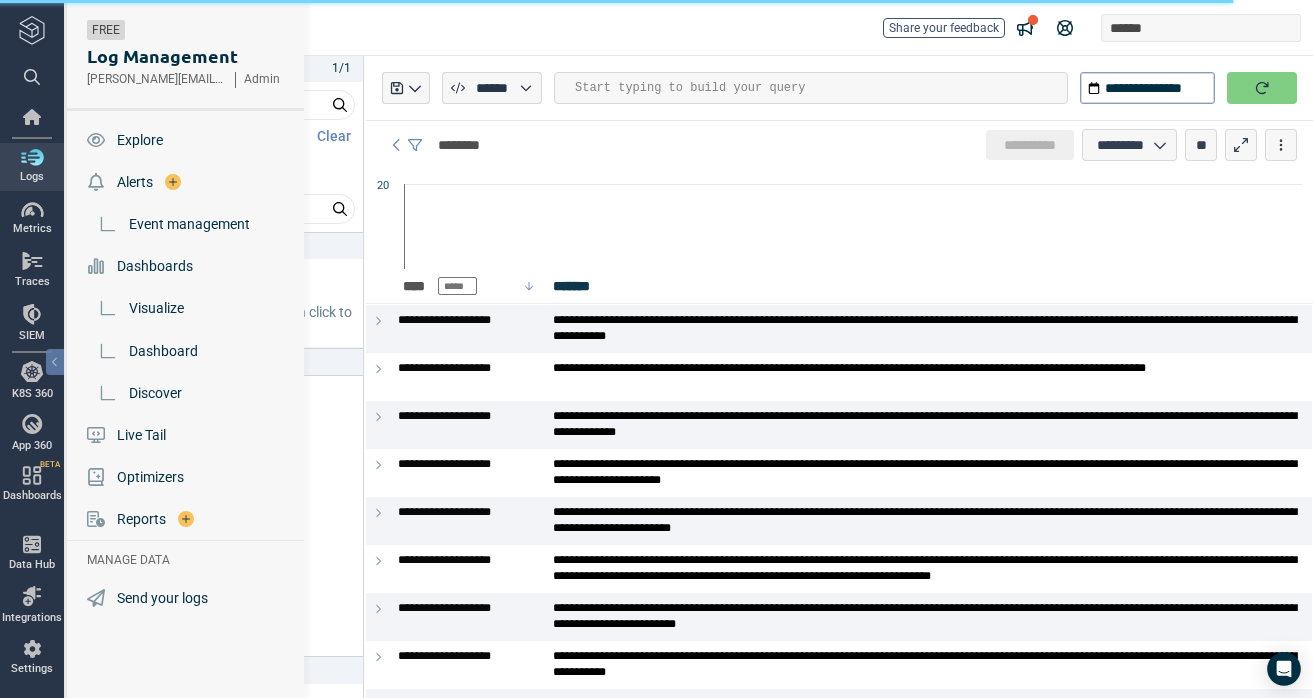 type on "*" 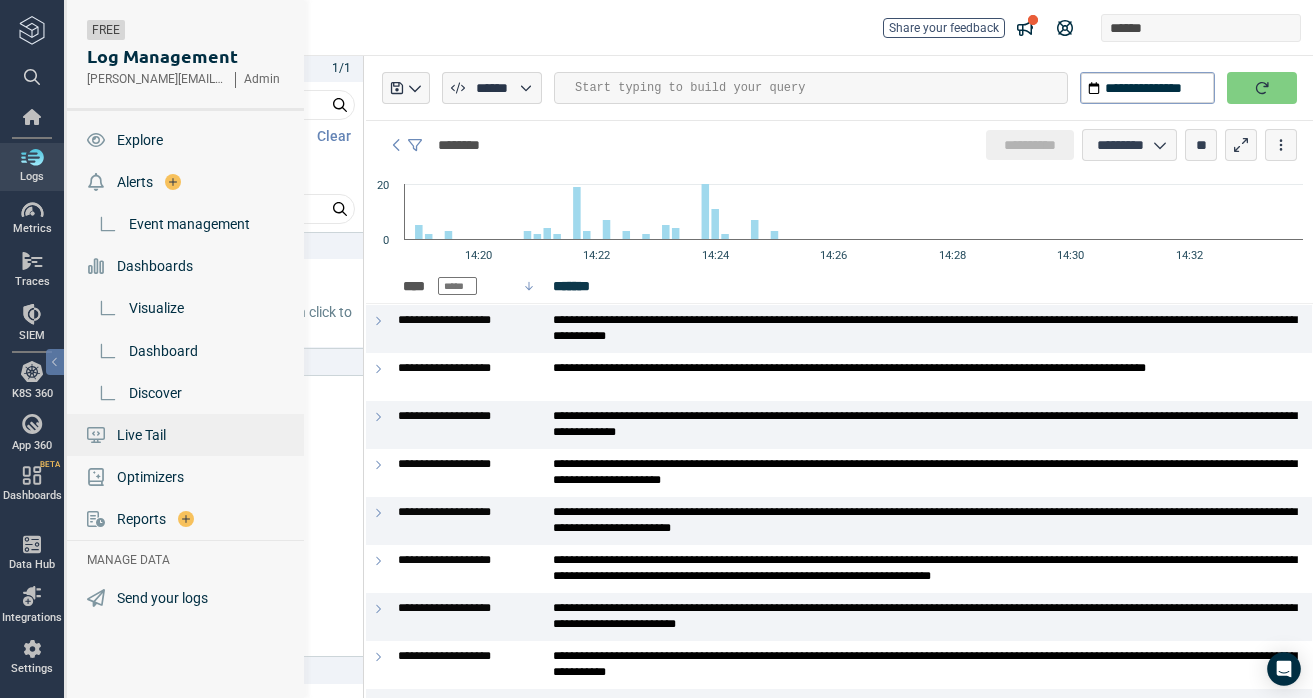click on "Live Tail" at bounding box center (141, 435) 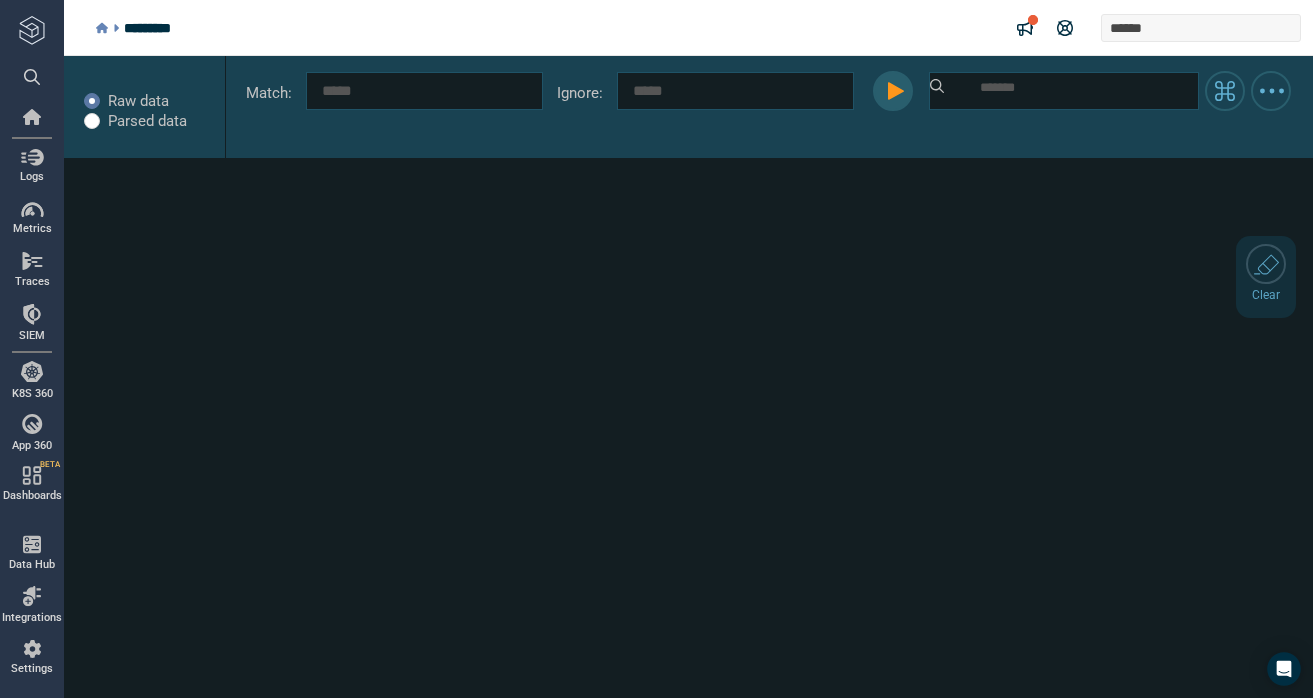 click 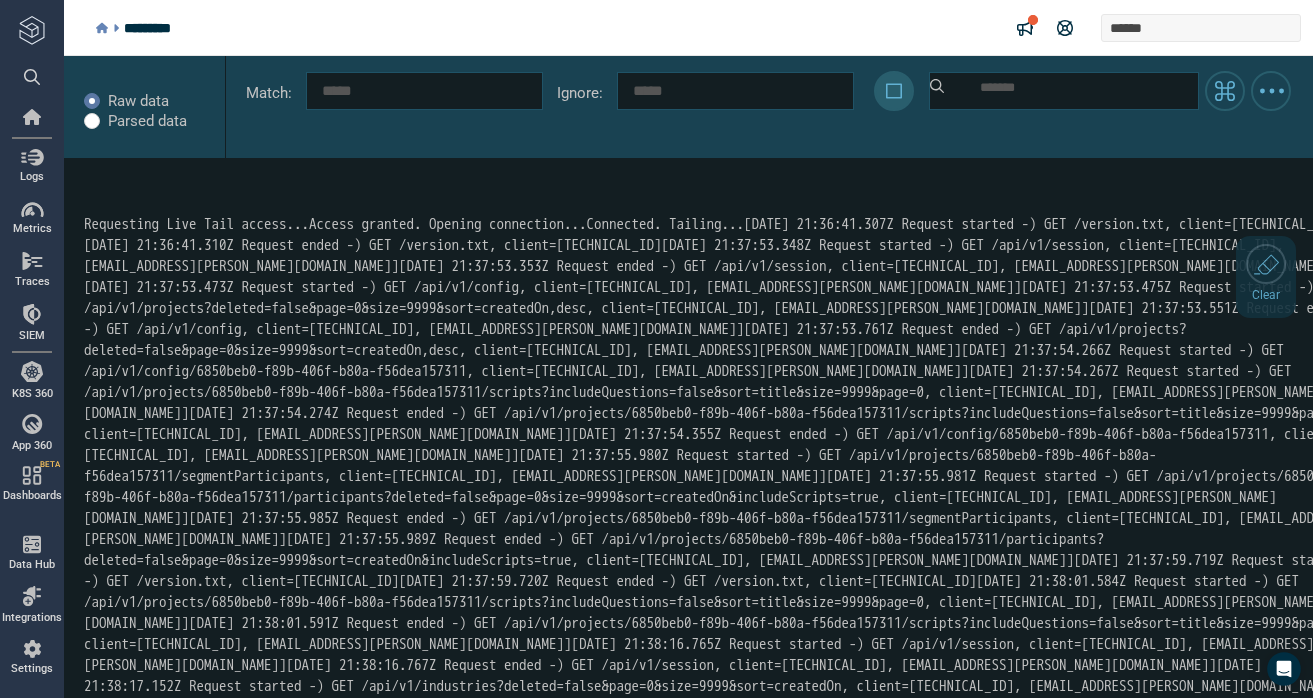 scroll, scrollTop: 55672, scrollLeft: 0, axis: vertical 